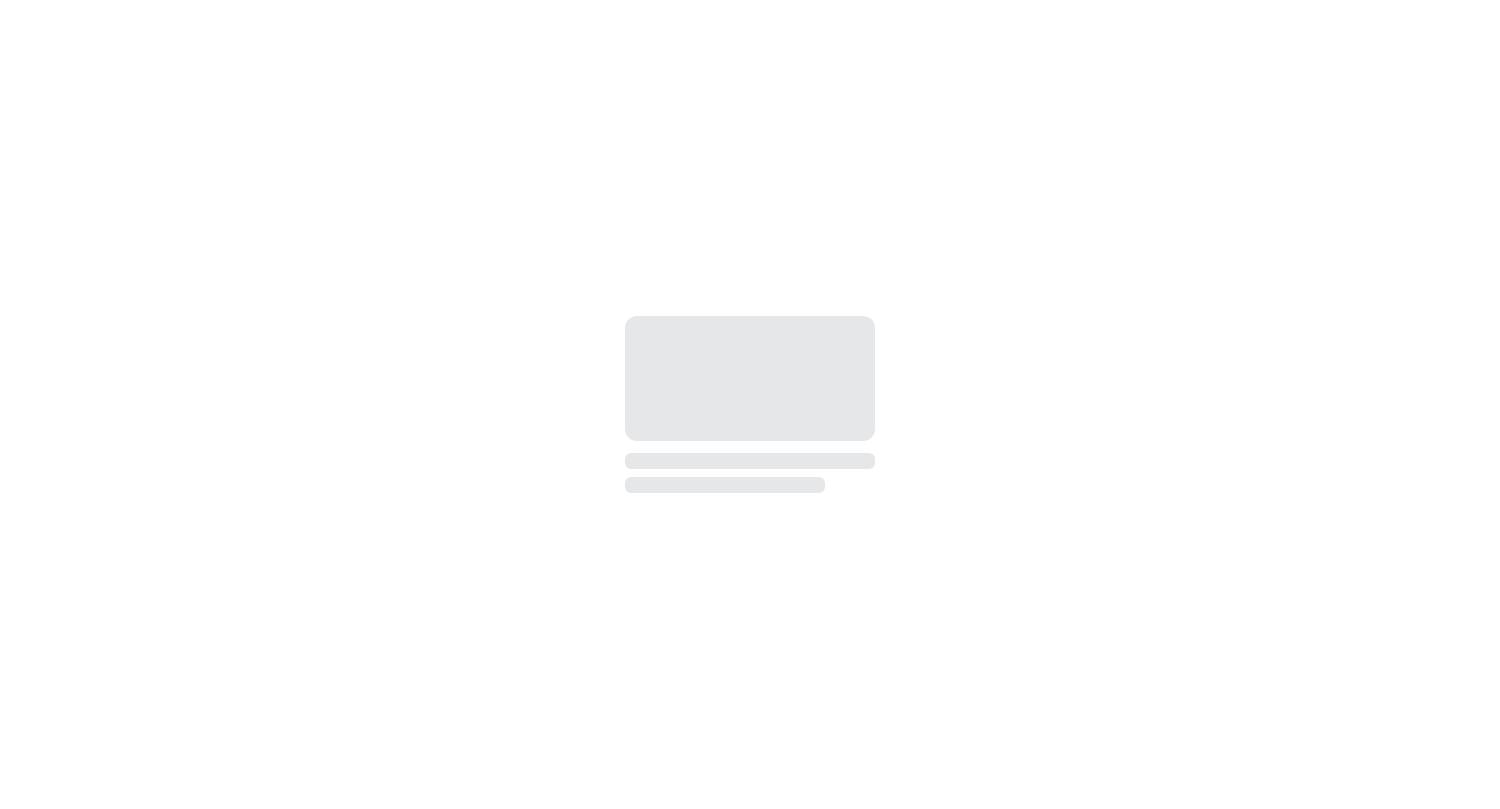 scroll, scrollTop: 0, scrollLeft: 0, axis: both 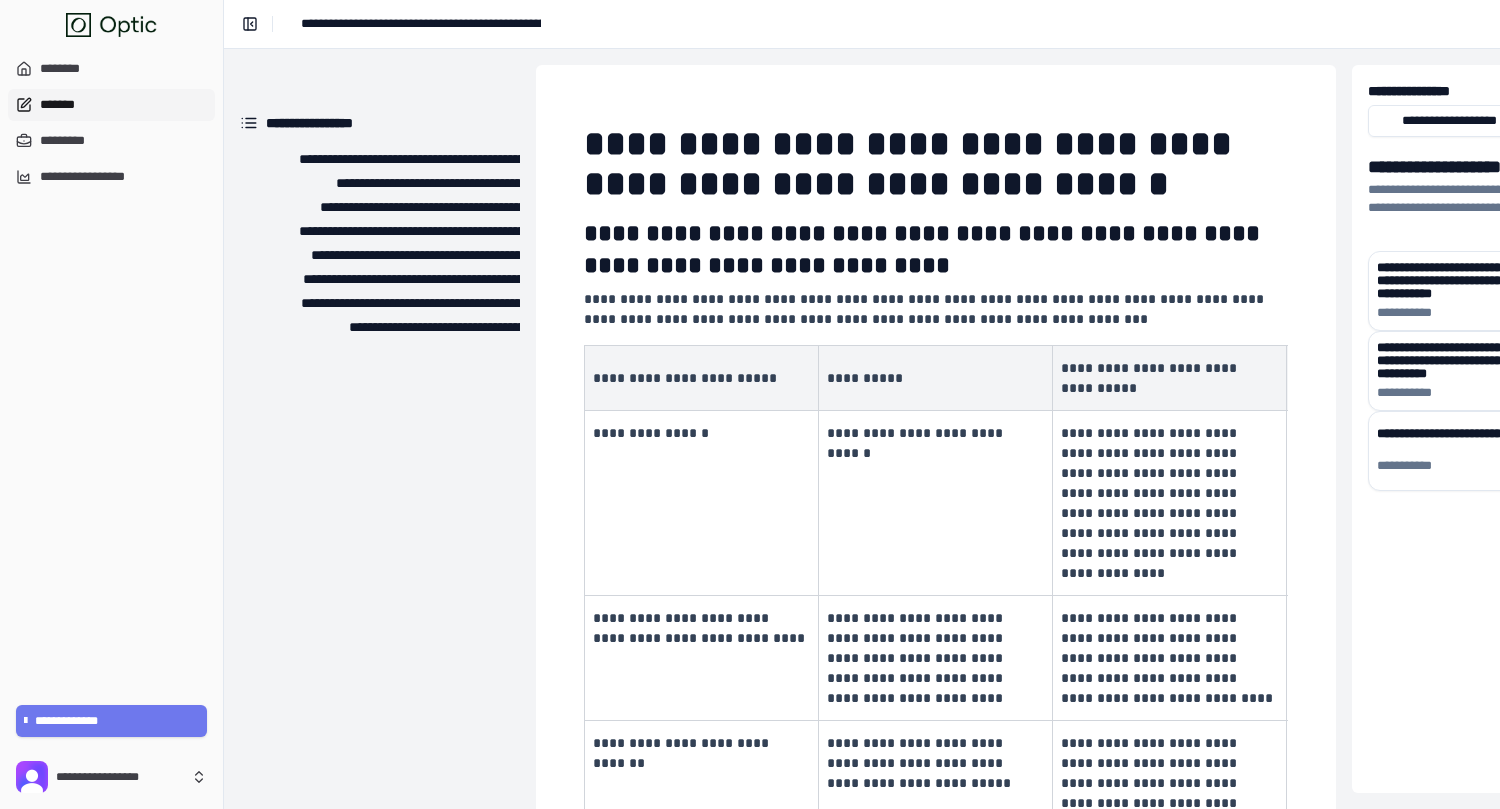 click on "*******" at bounding box center [111, 105] 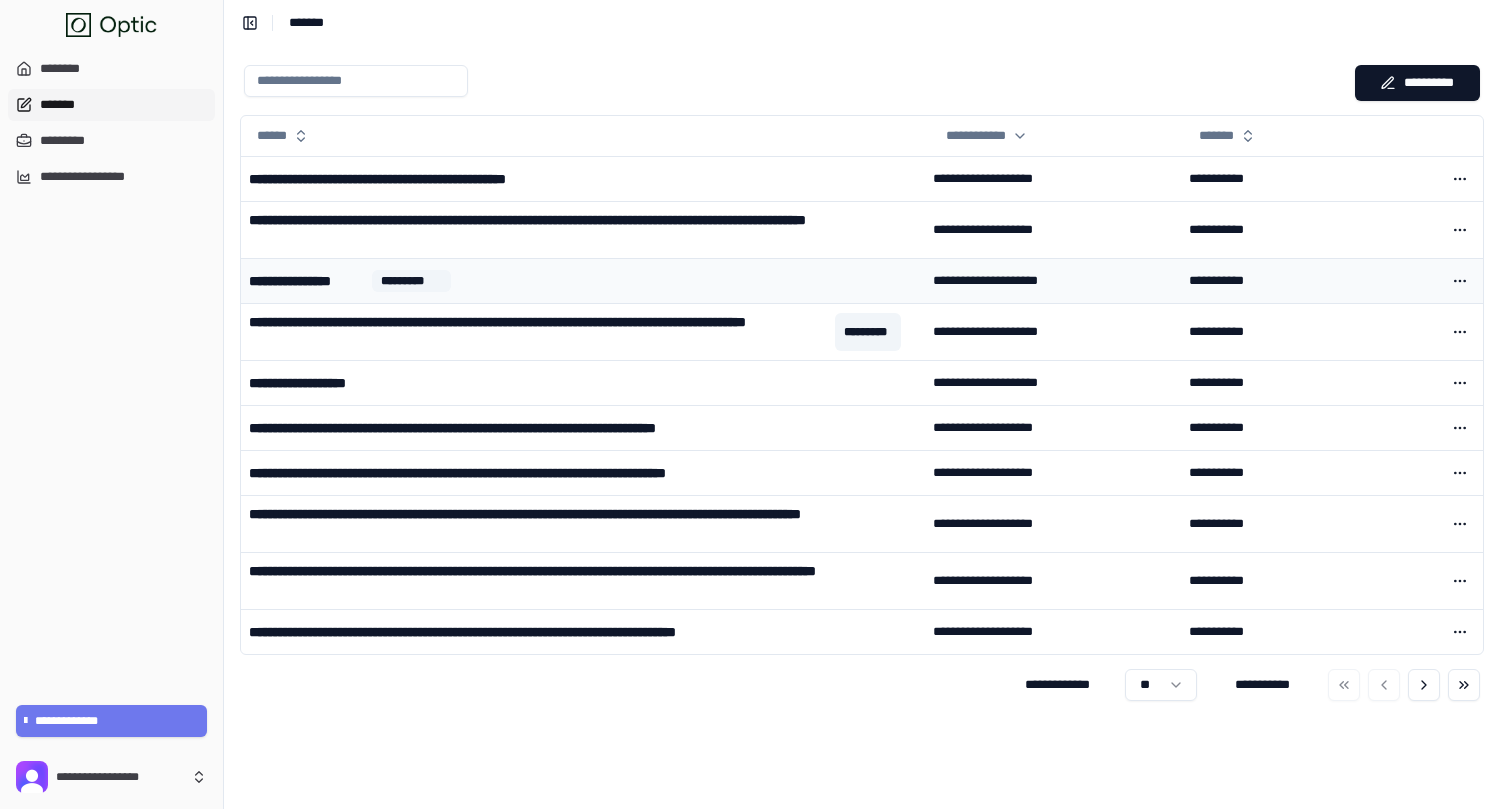 click on "**********" at bounding box center (583, 281) 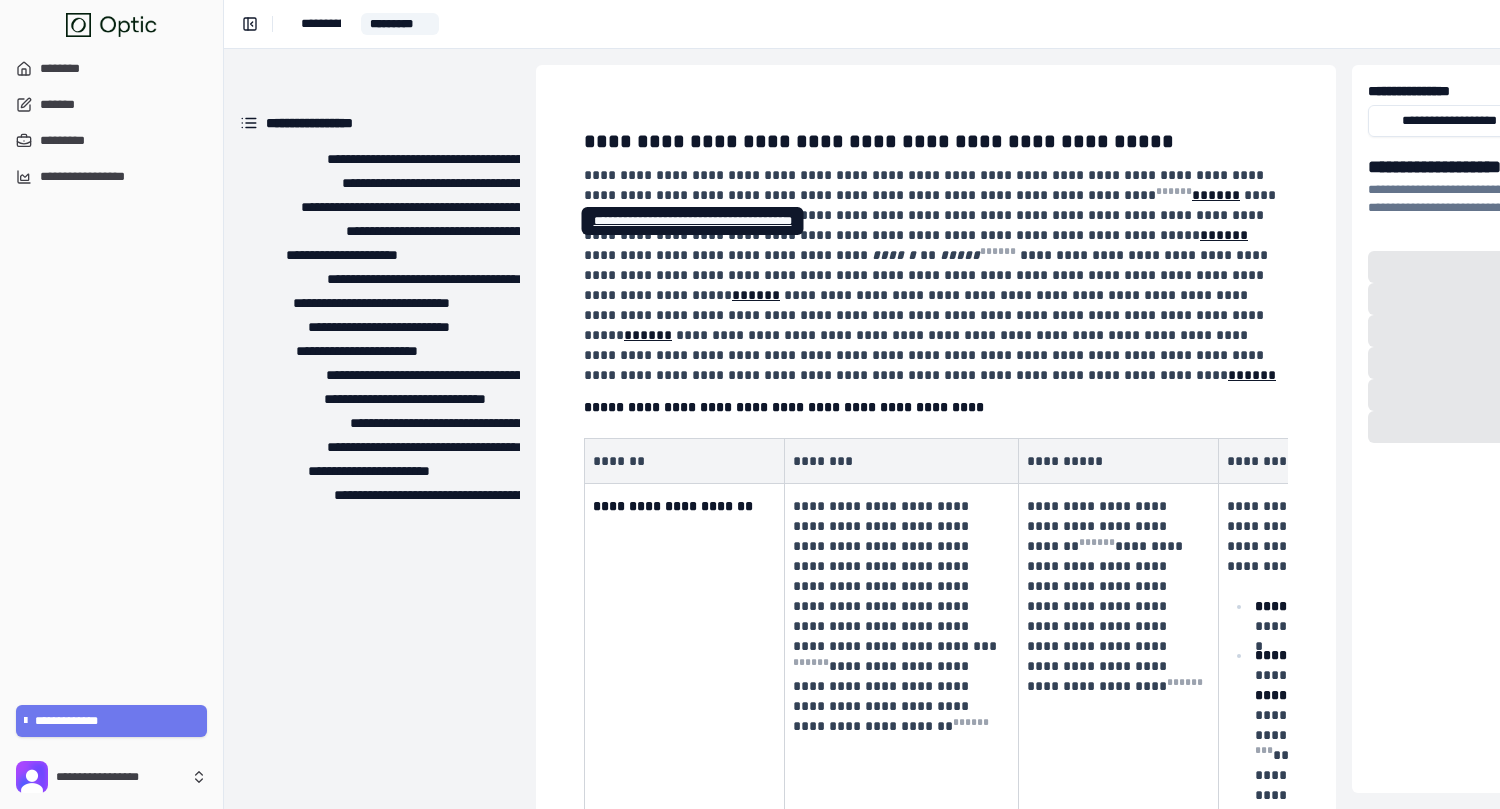 click on "**********" at bounding box center [693, 221] 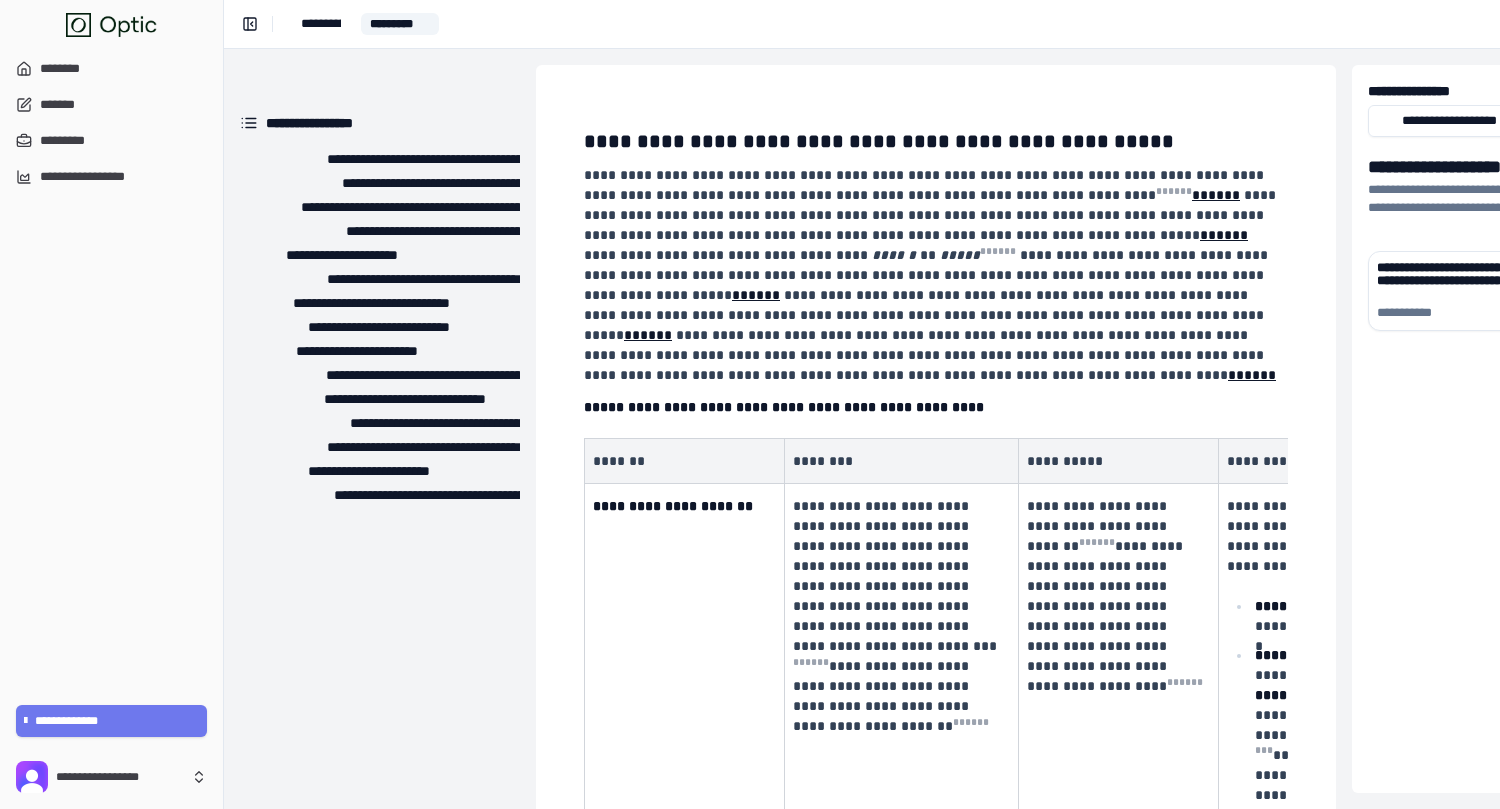 click on "**********" at bounding box center [928, 275] 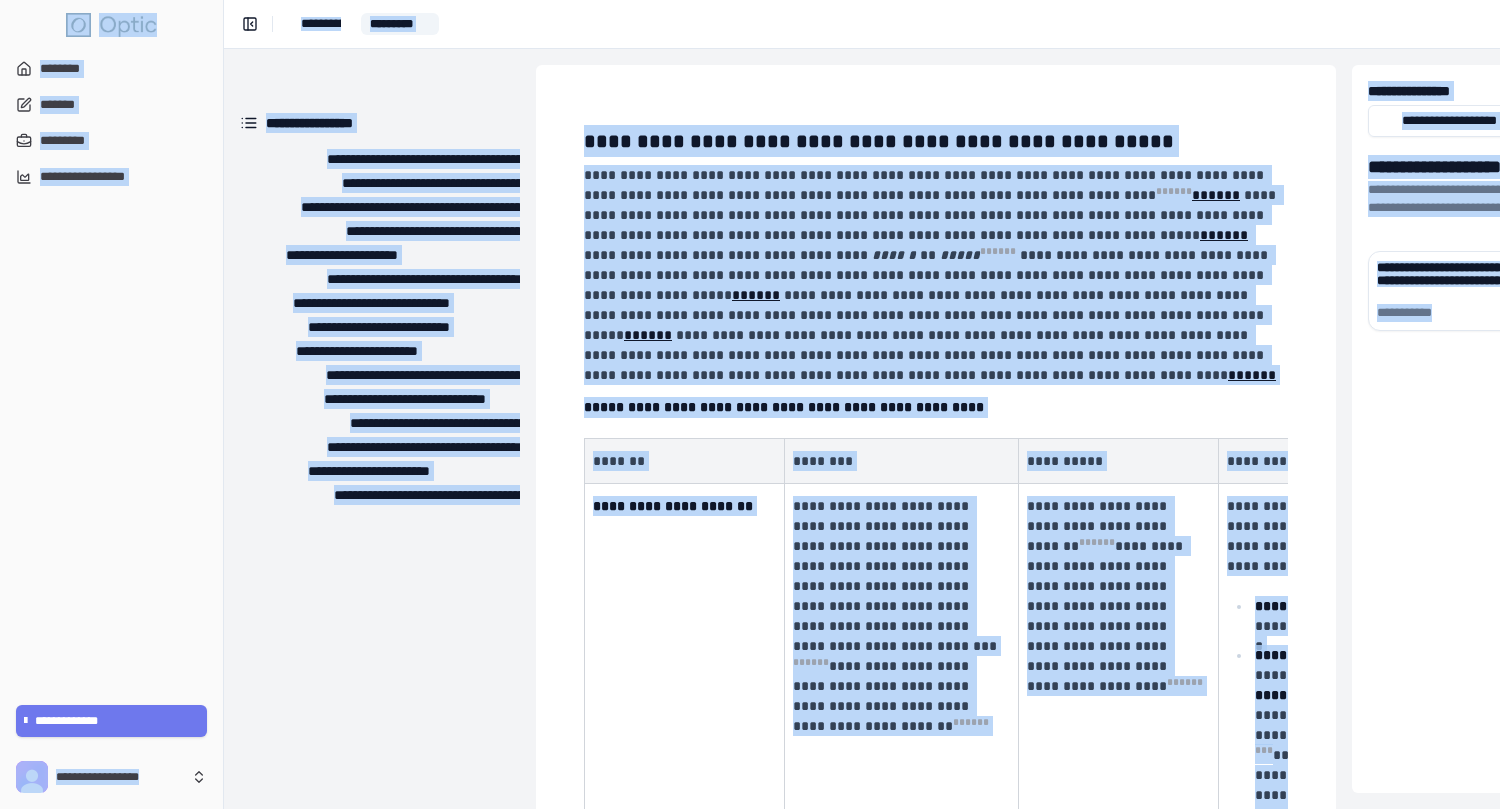 copy on "**********" 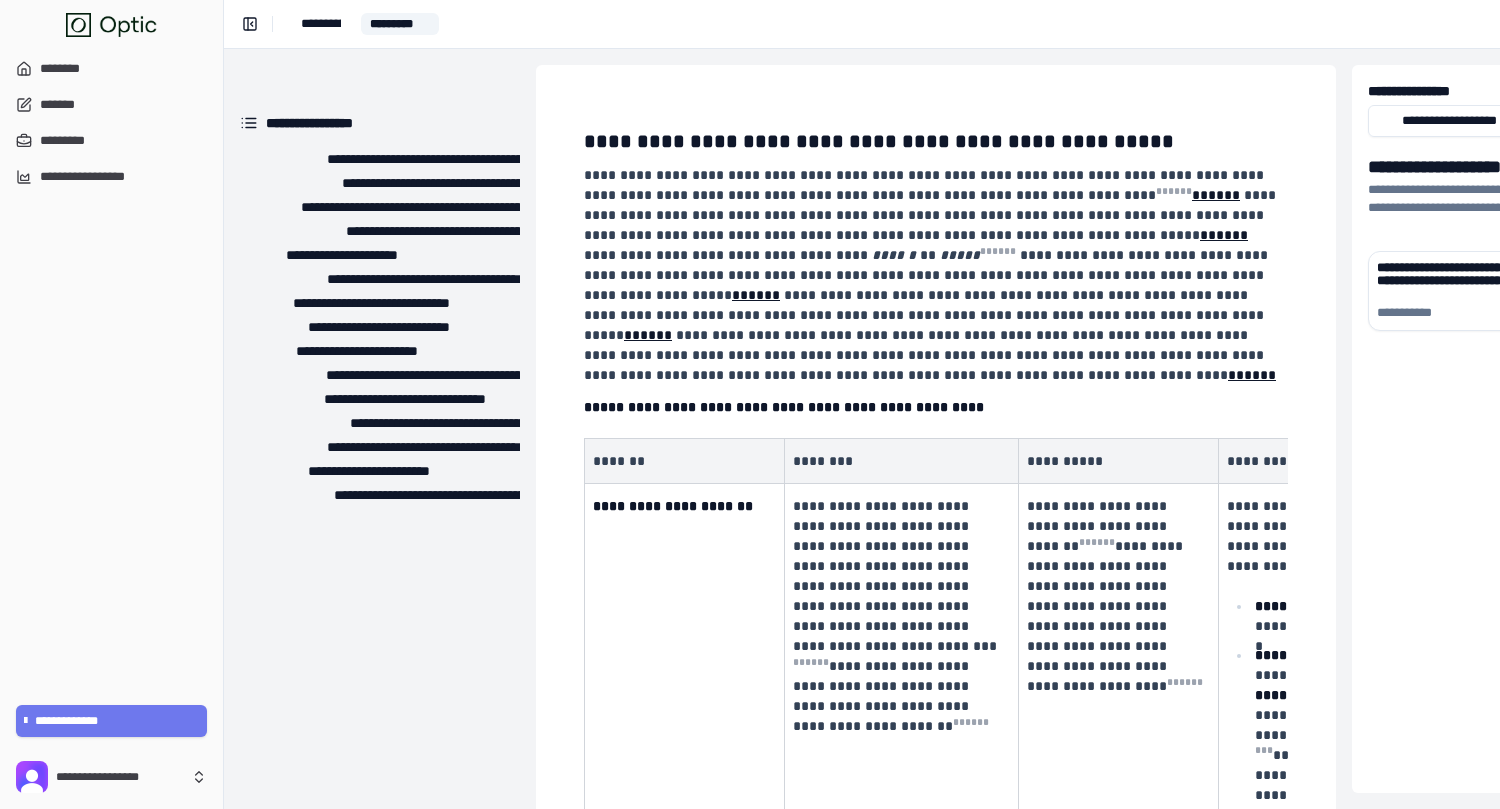 click on "**********" at bounding box center (928, 275) 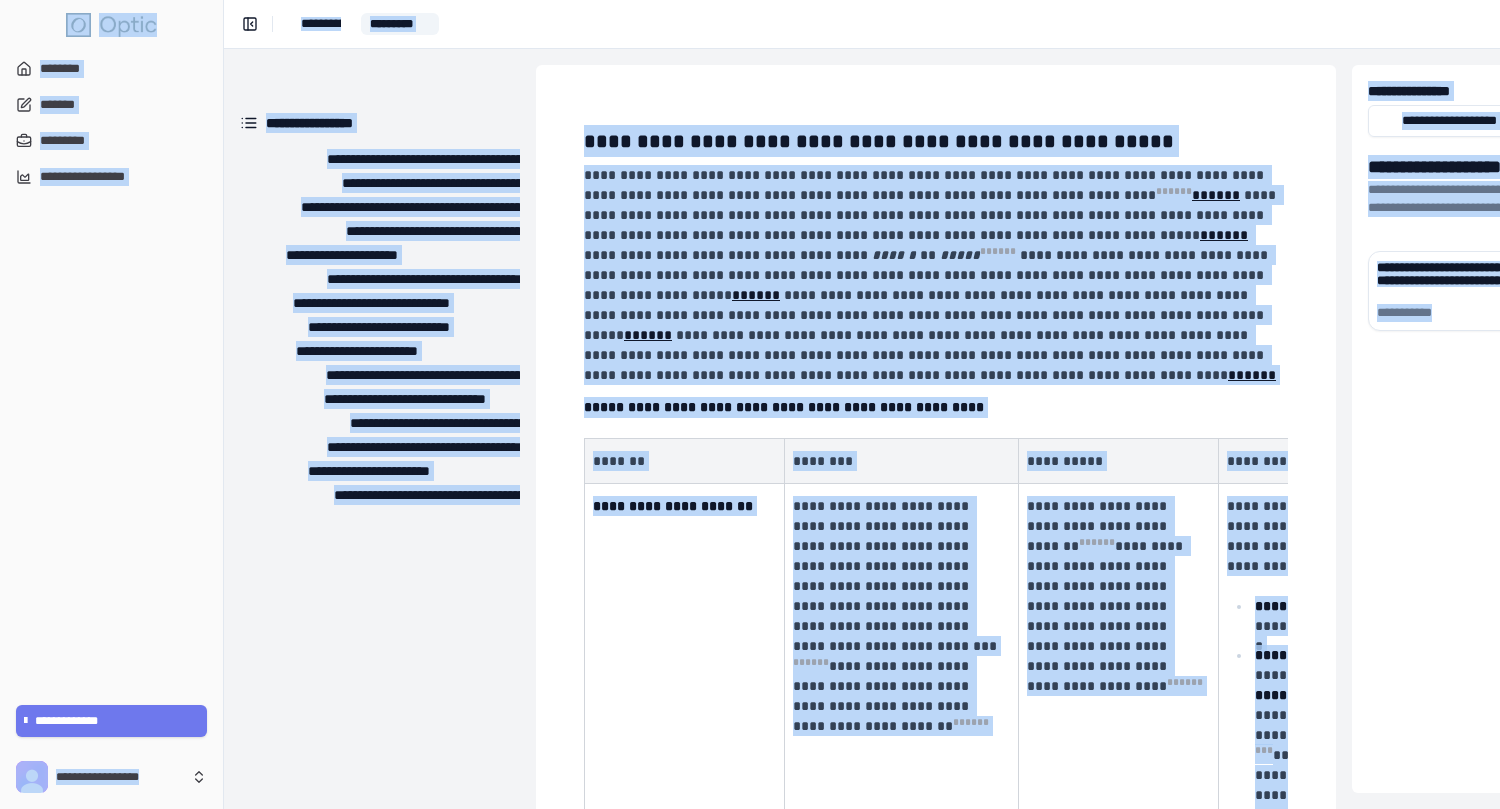 click on "**********" at bounding box center [928, 275] 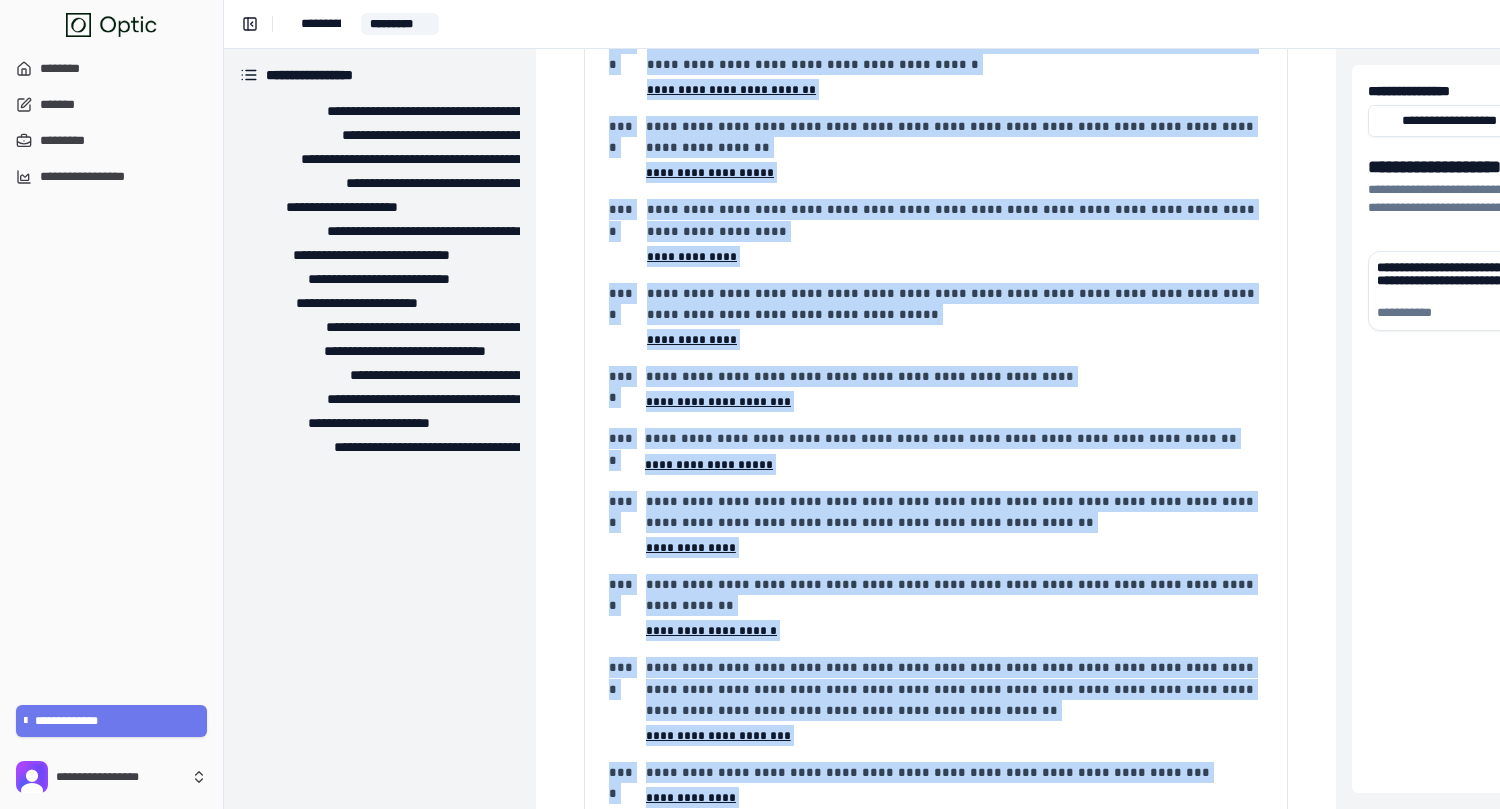 scroll, scrollTop: 20719, scrollLeft: 0, axis: vertical 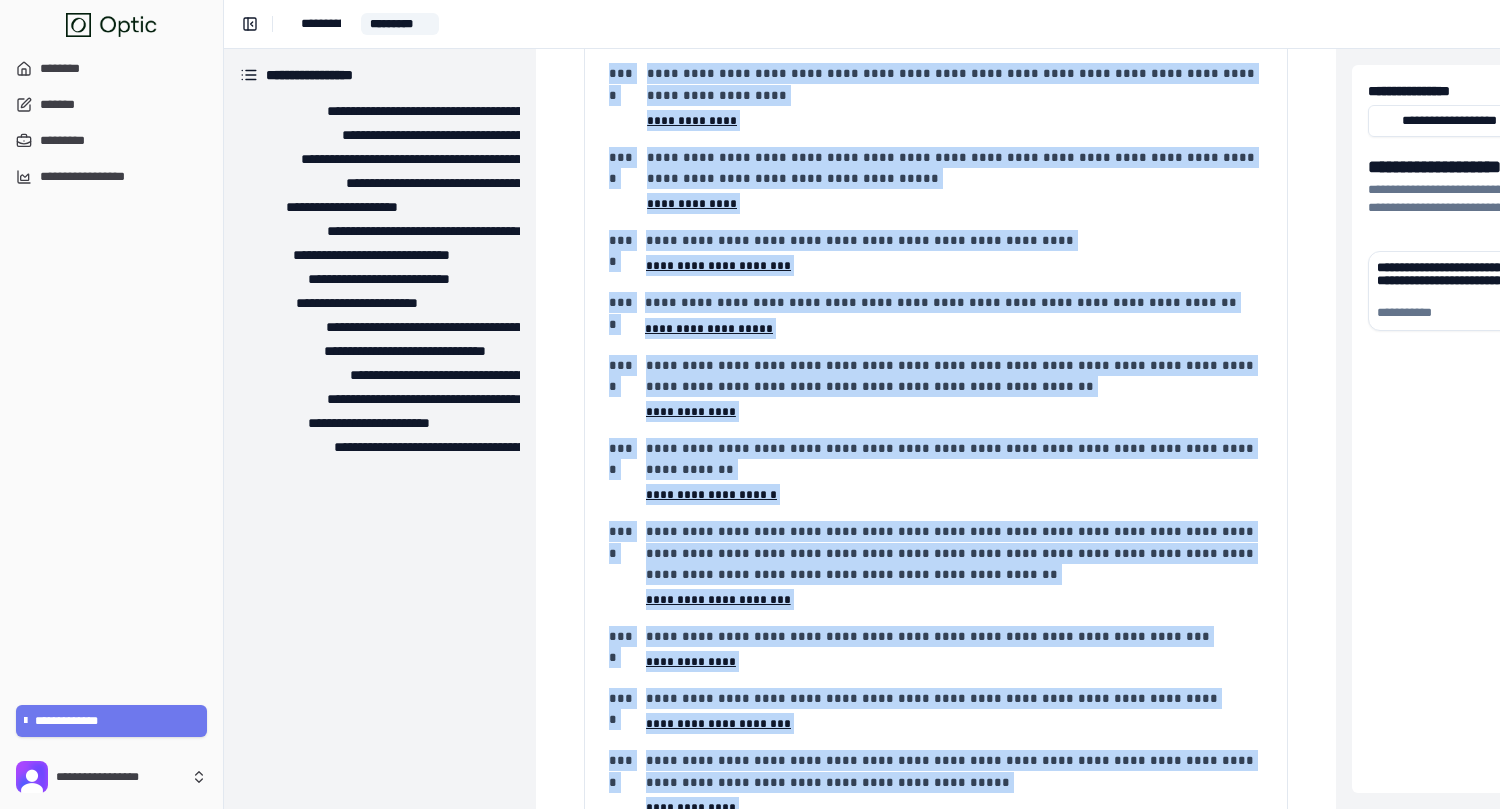 drag, startPoint x: 584, startPoint y: 135, endPoint x: 897, endPoint y: 861, distance: 790.5979 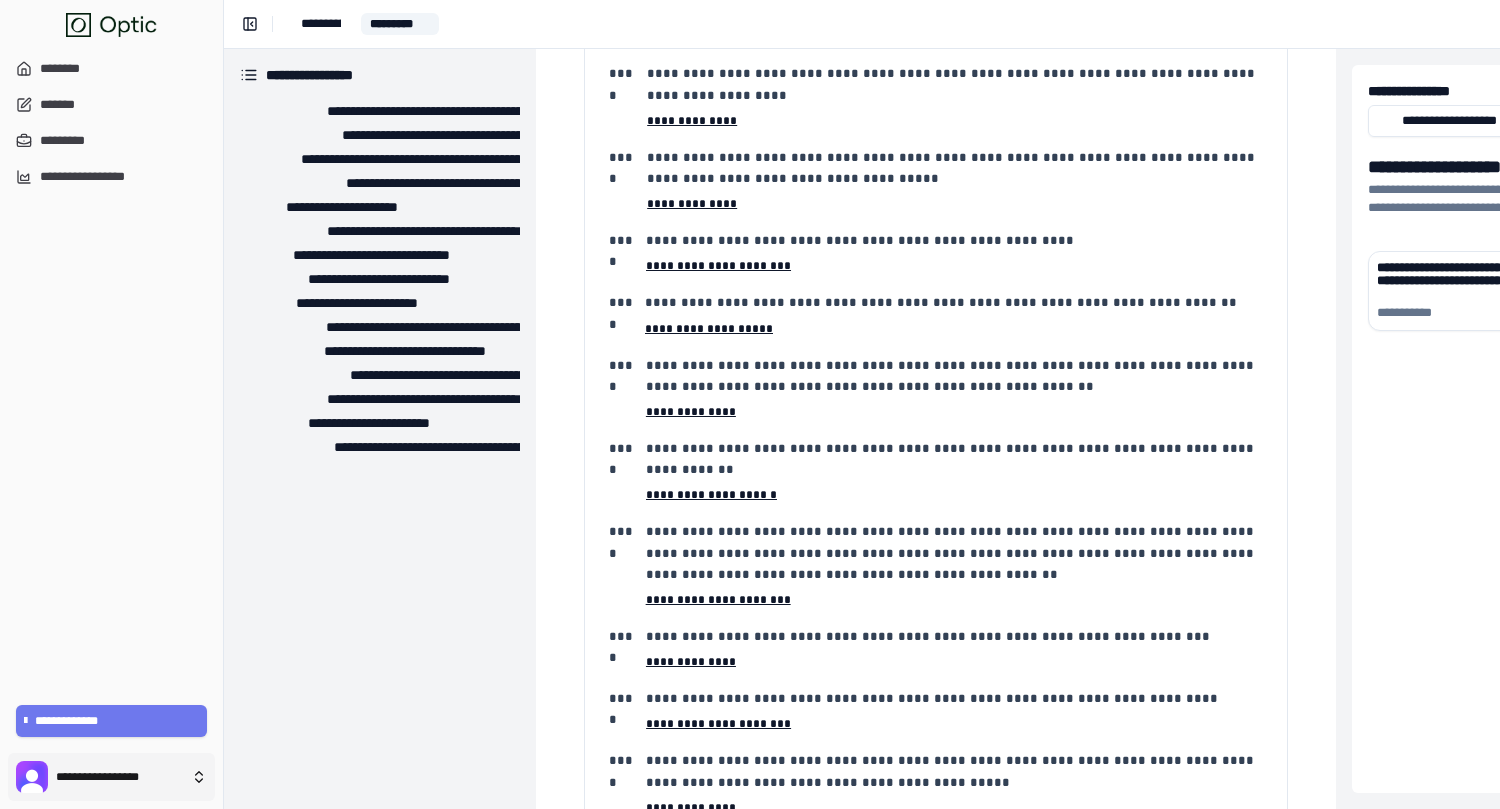 click on "**********" at bounding box center (750, 404) 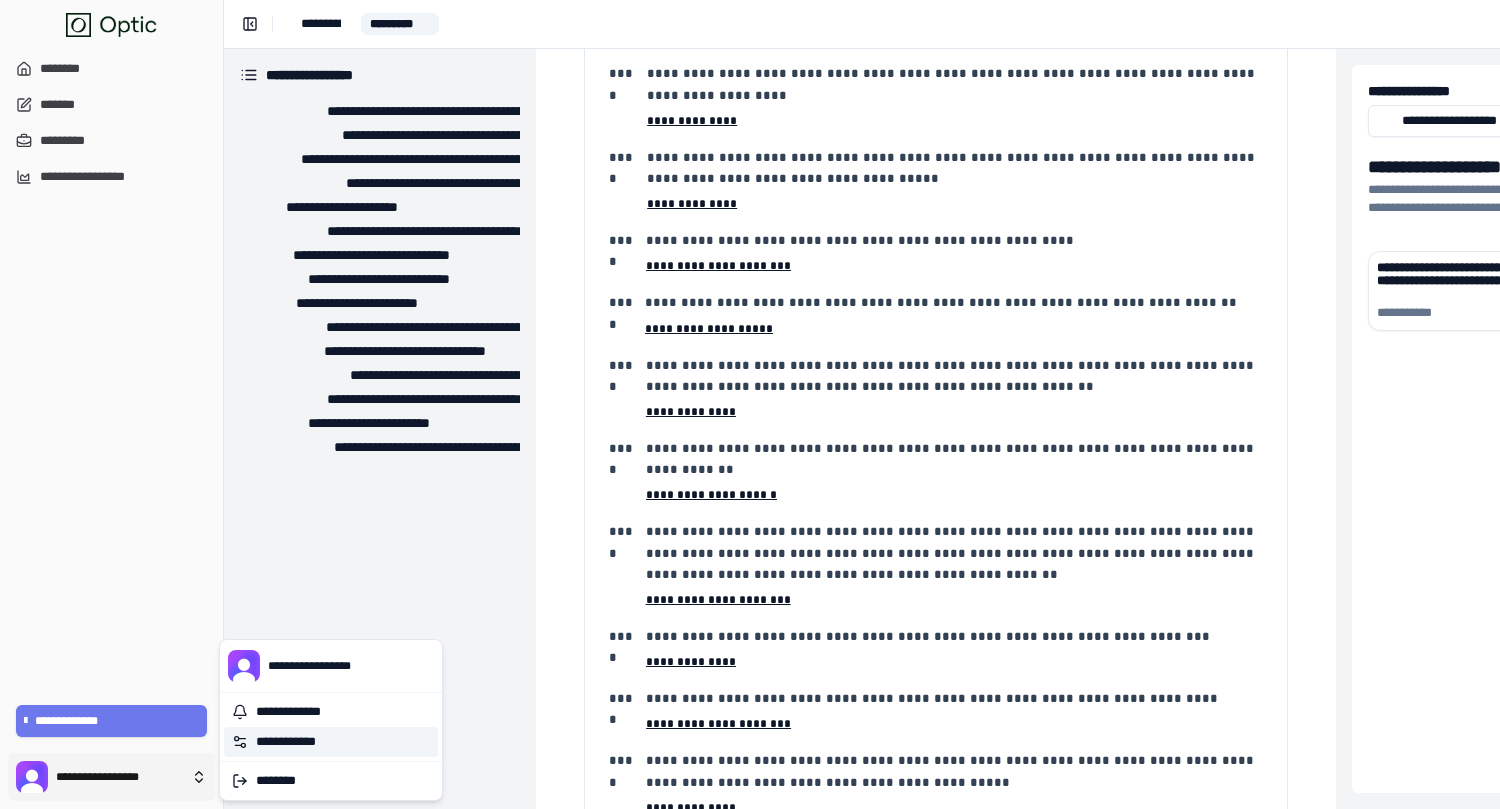 click on "**********" at bounding box center (331, 742) 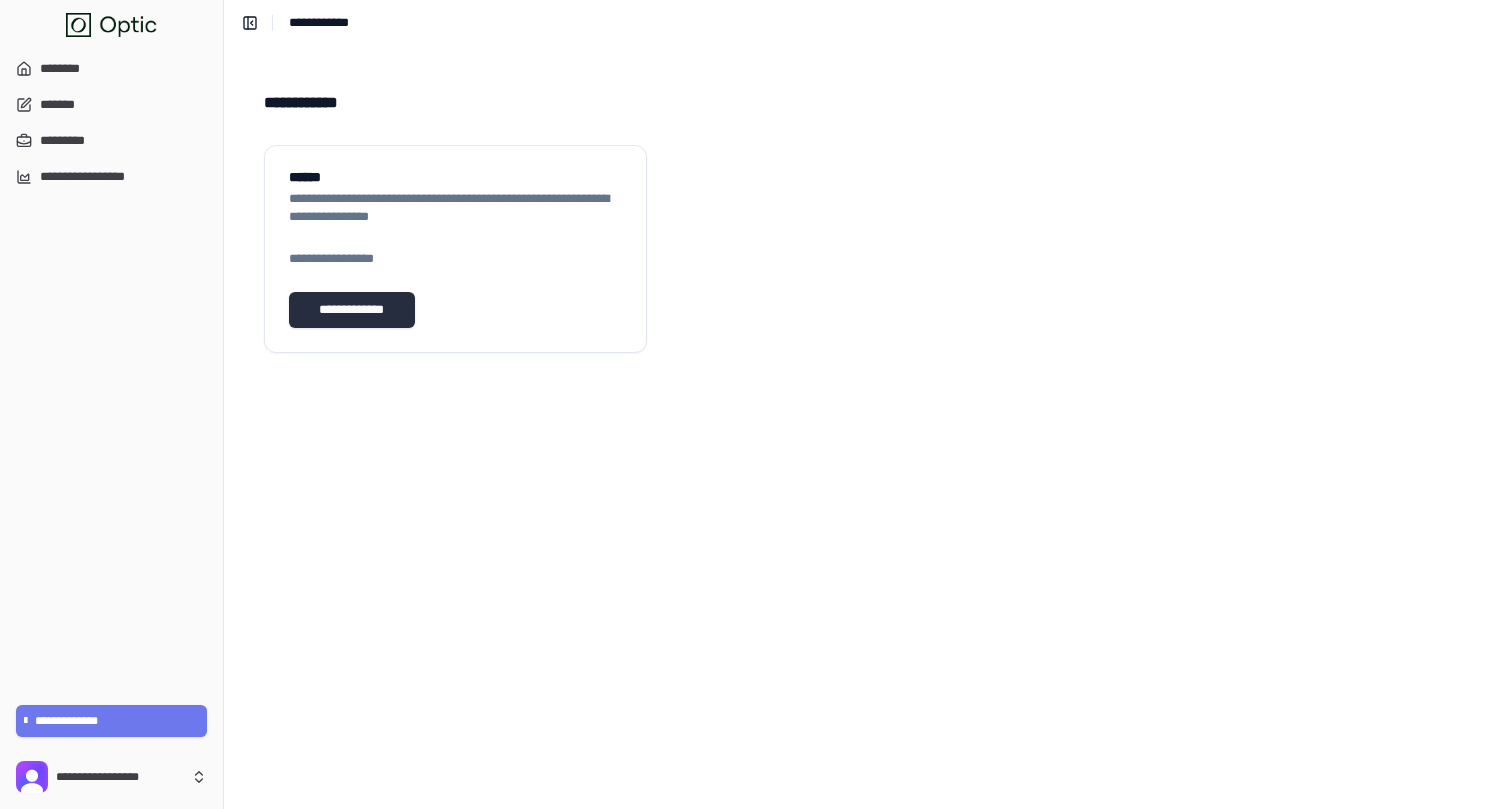 click on "**********" at bounding box center [352, 310] 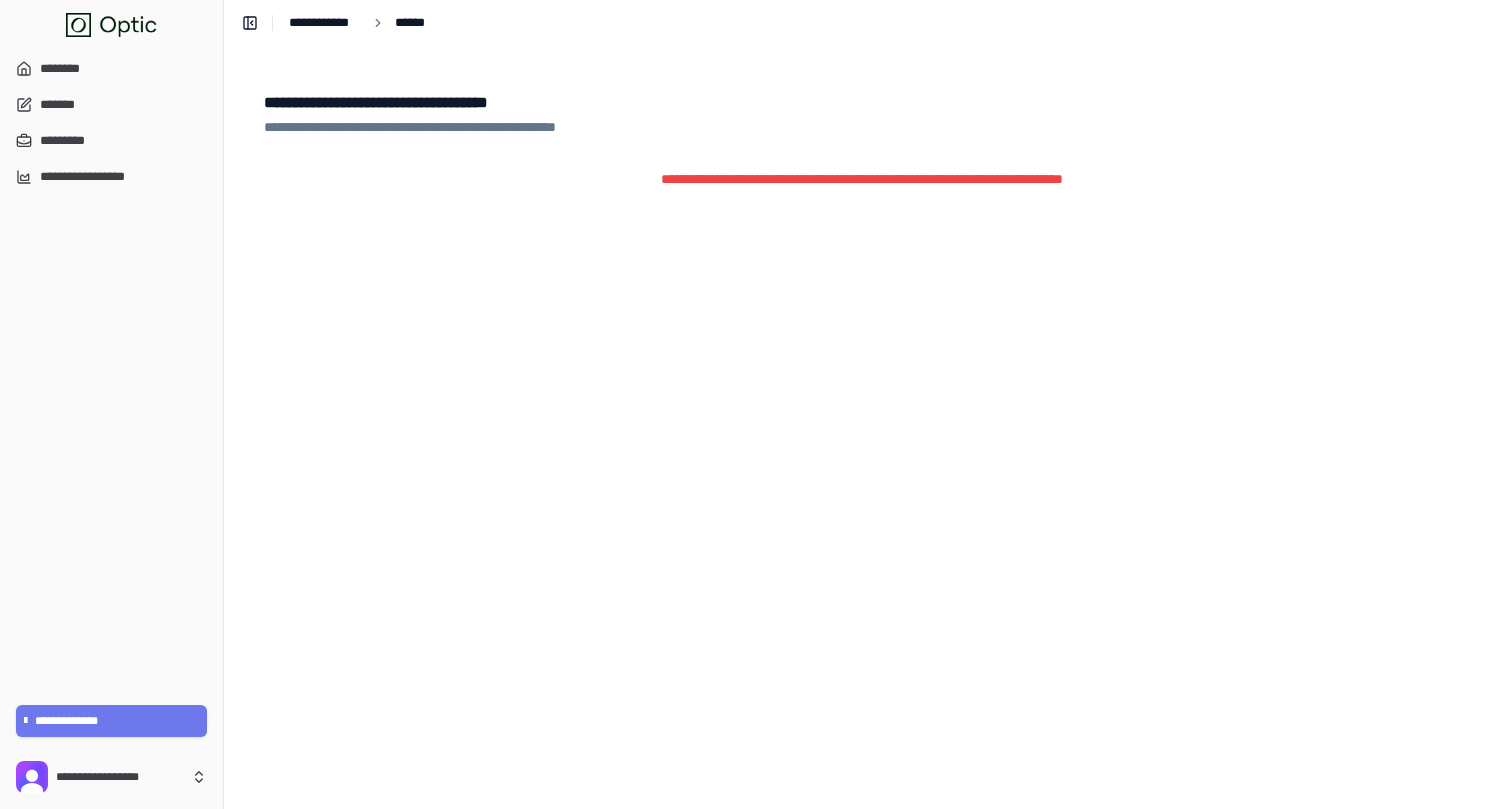 click on "**********" at bounding box center [325, 23] 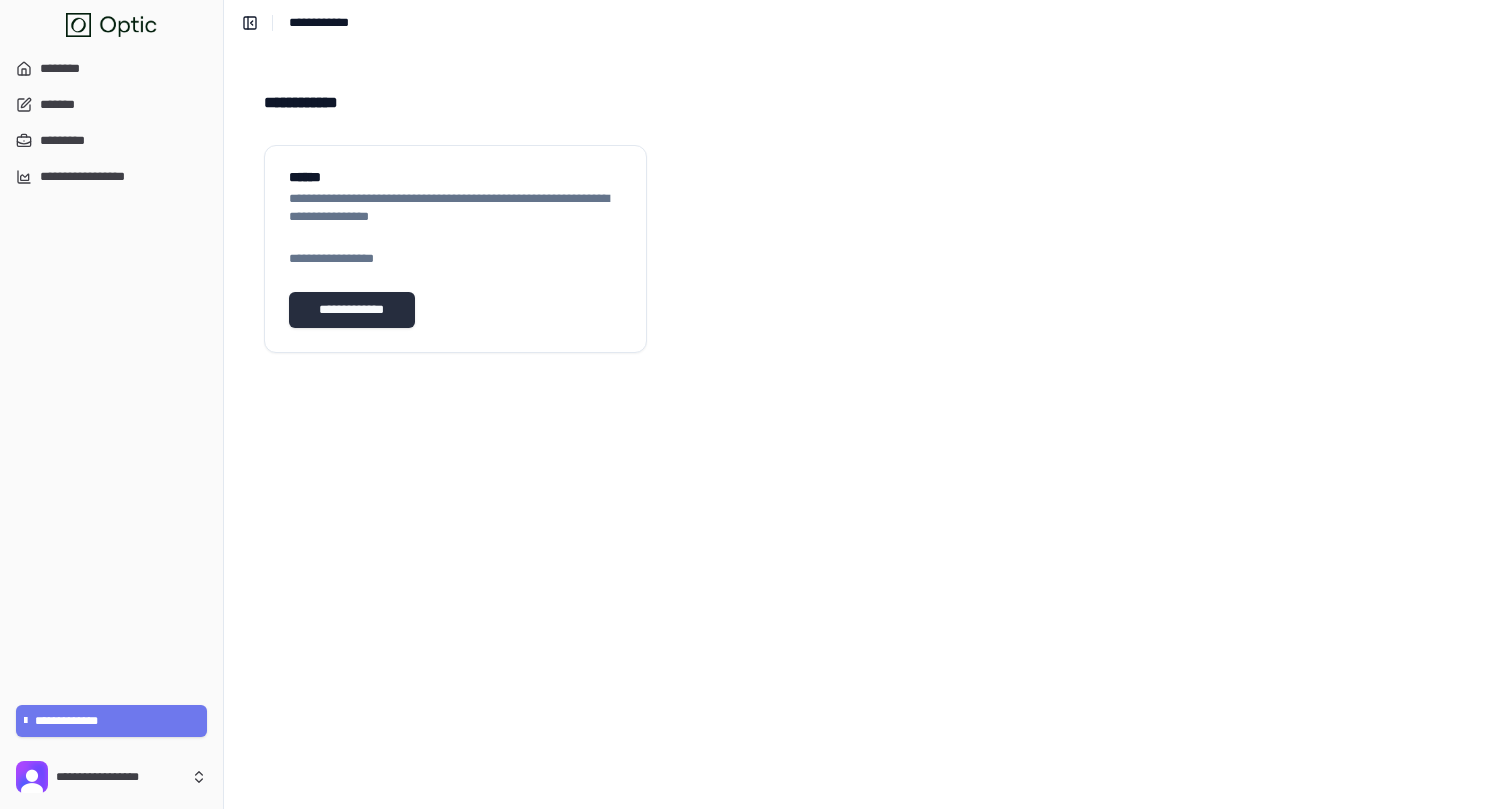 click on "**********" at bounding box center (352, 310) 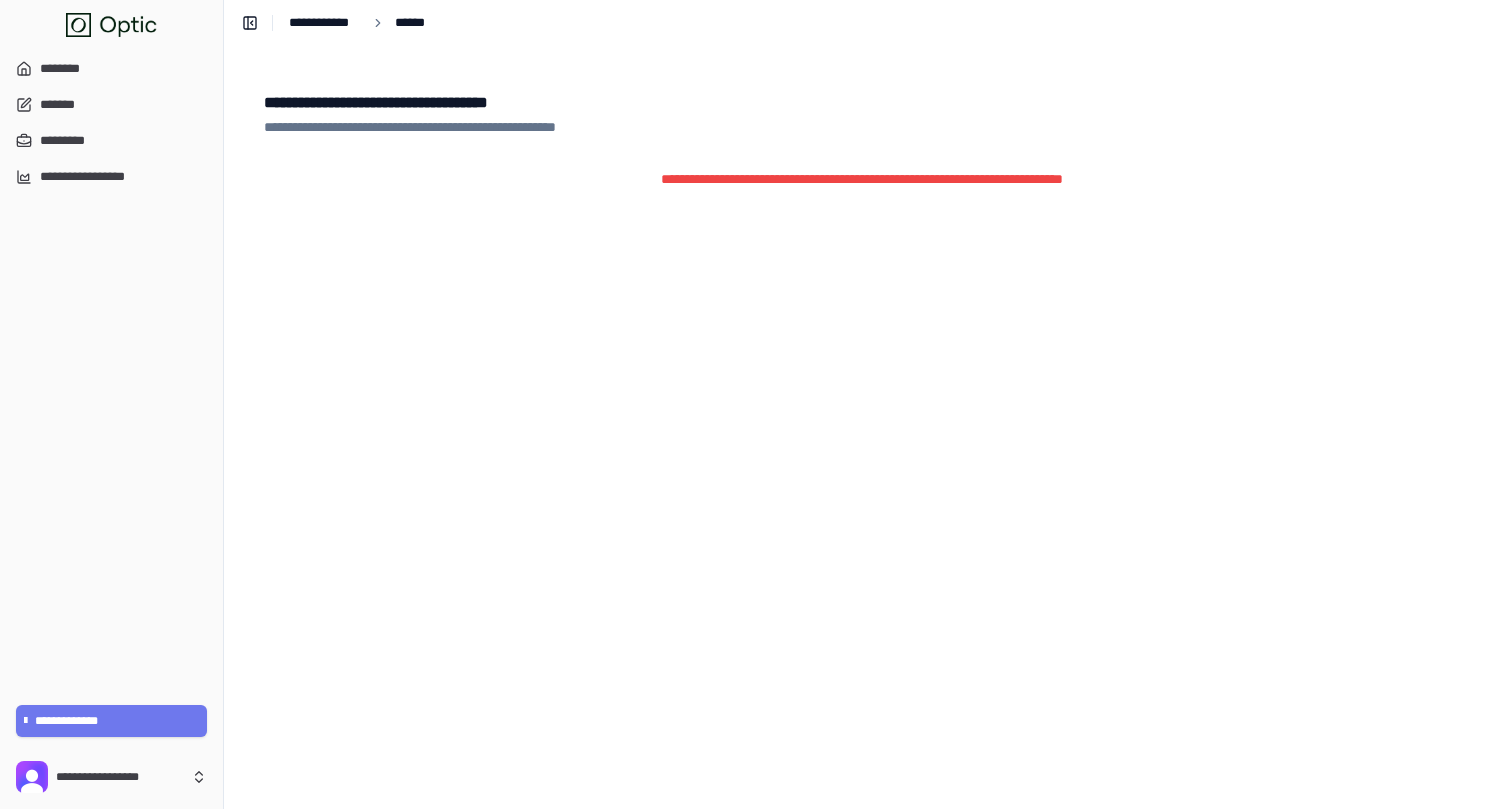 click on "**********" at bounding box center (325, 23) 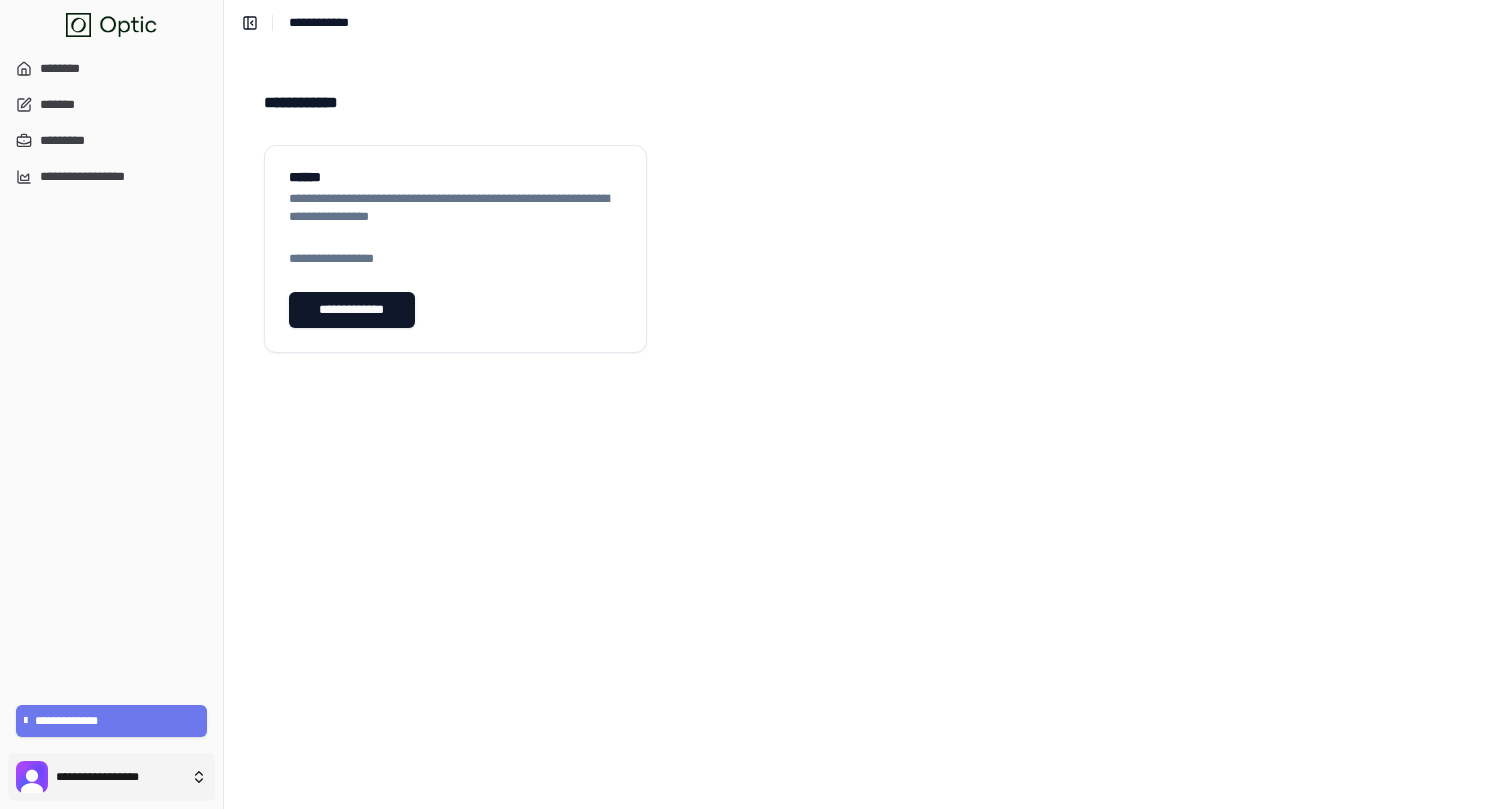 click on "**********" at bounding box center (750, 404) 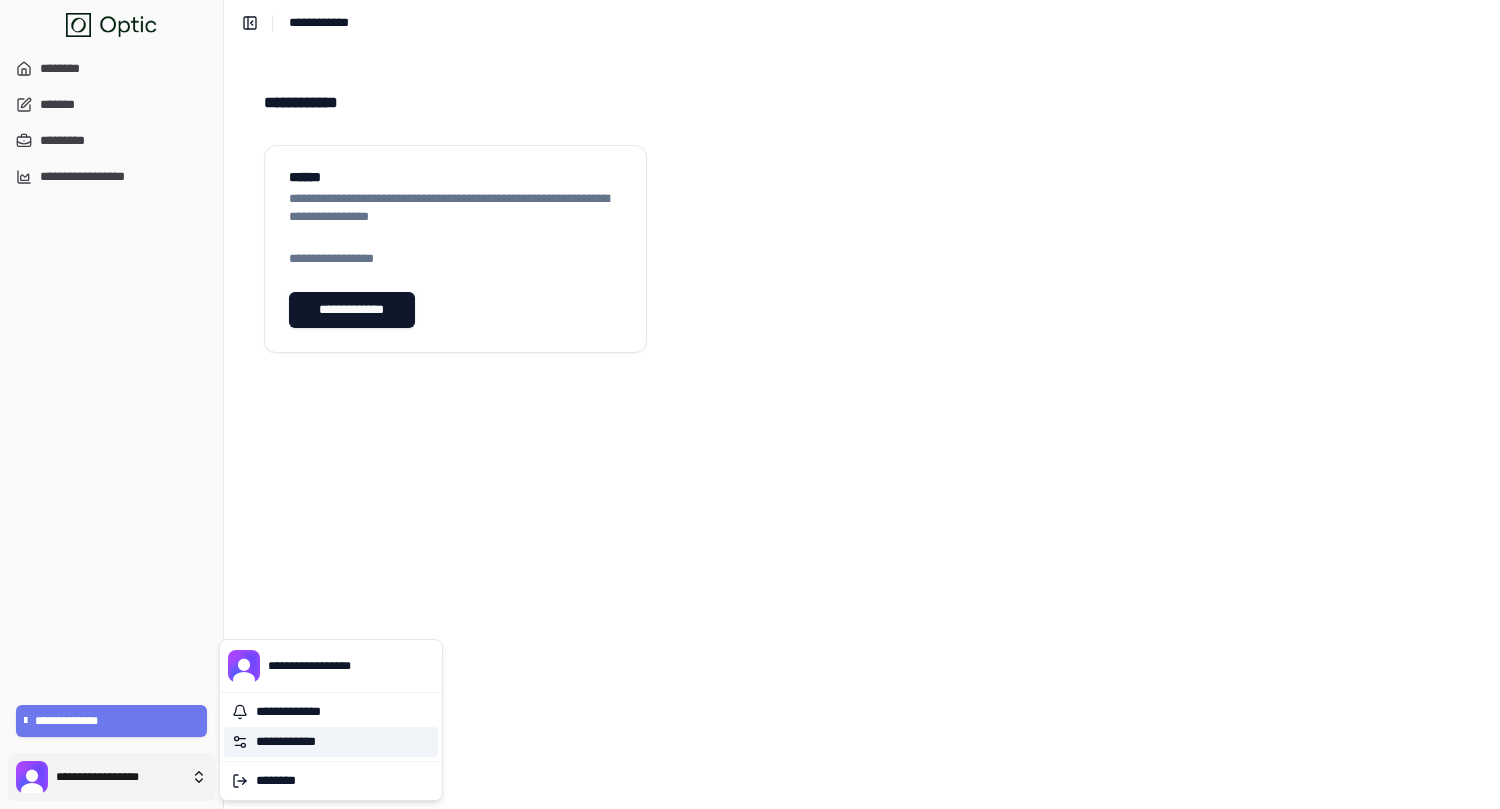 click on "**********" at bounding box center [331, 742] 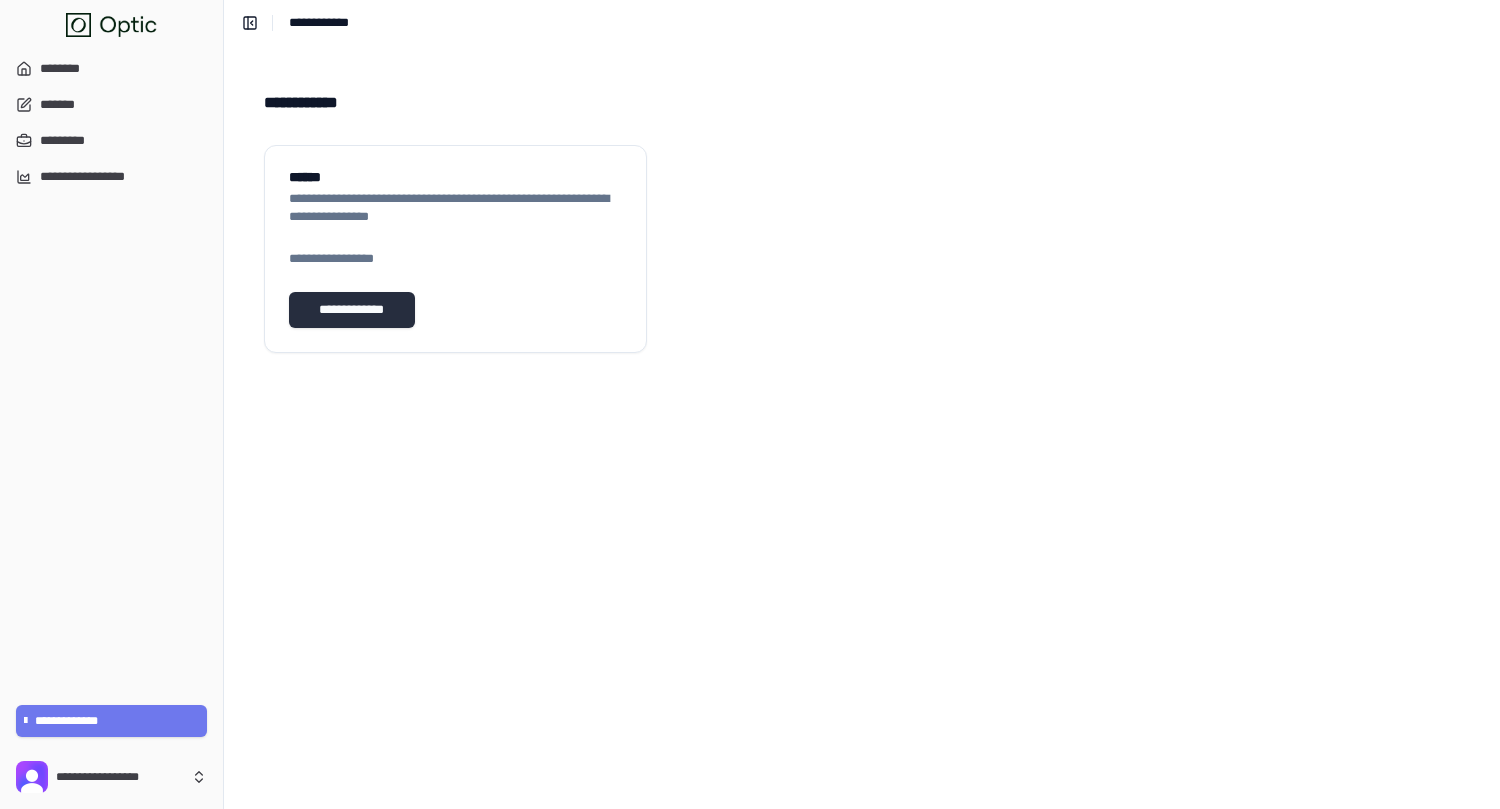 click on "**********" at bounding box center (352, 310) 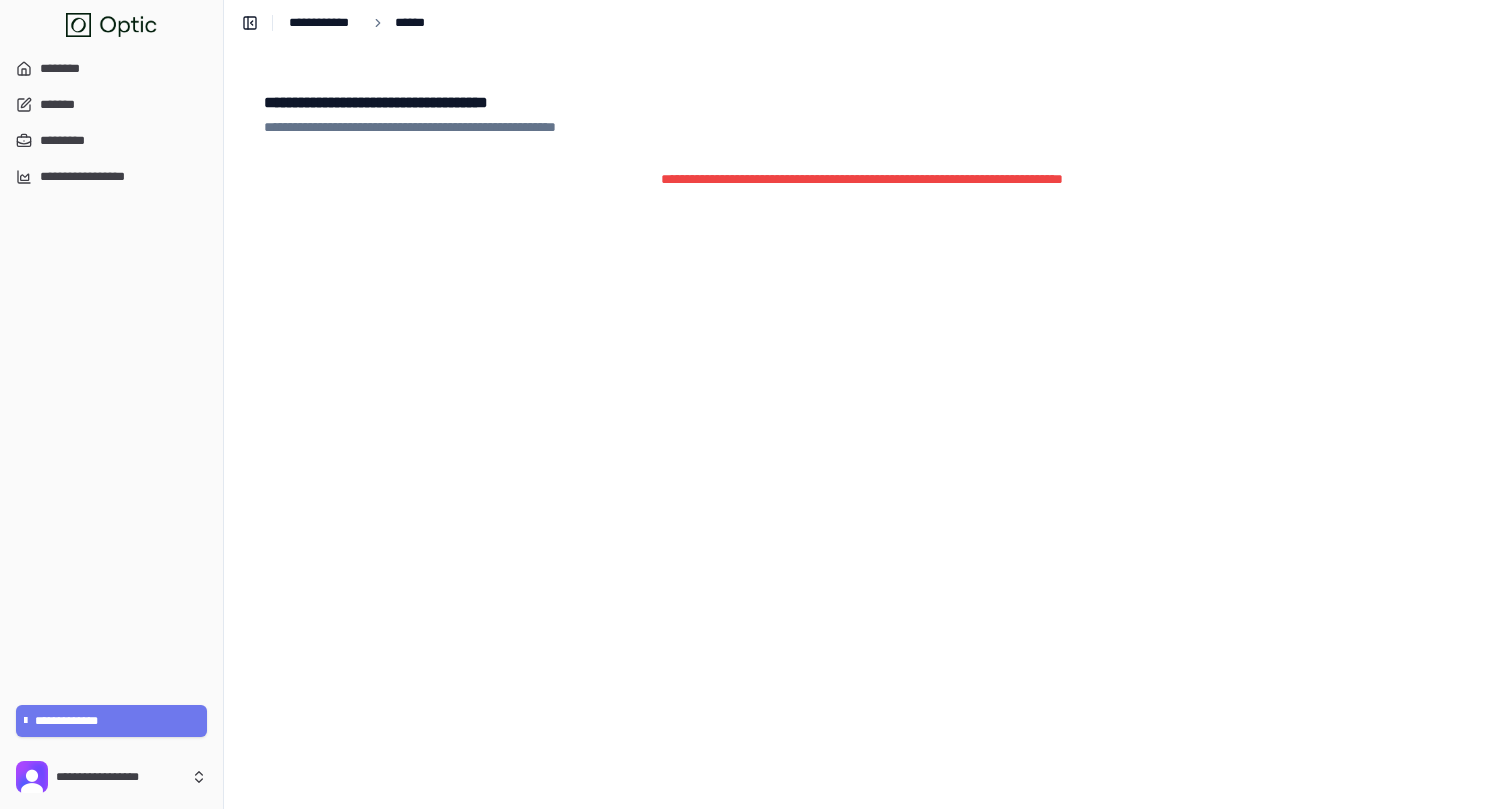 click on "**********" at bounding box center (325, 23) 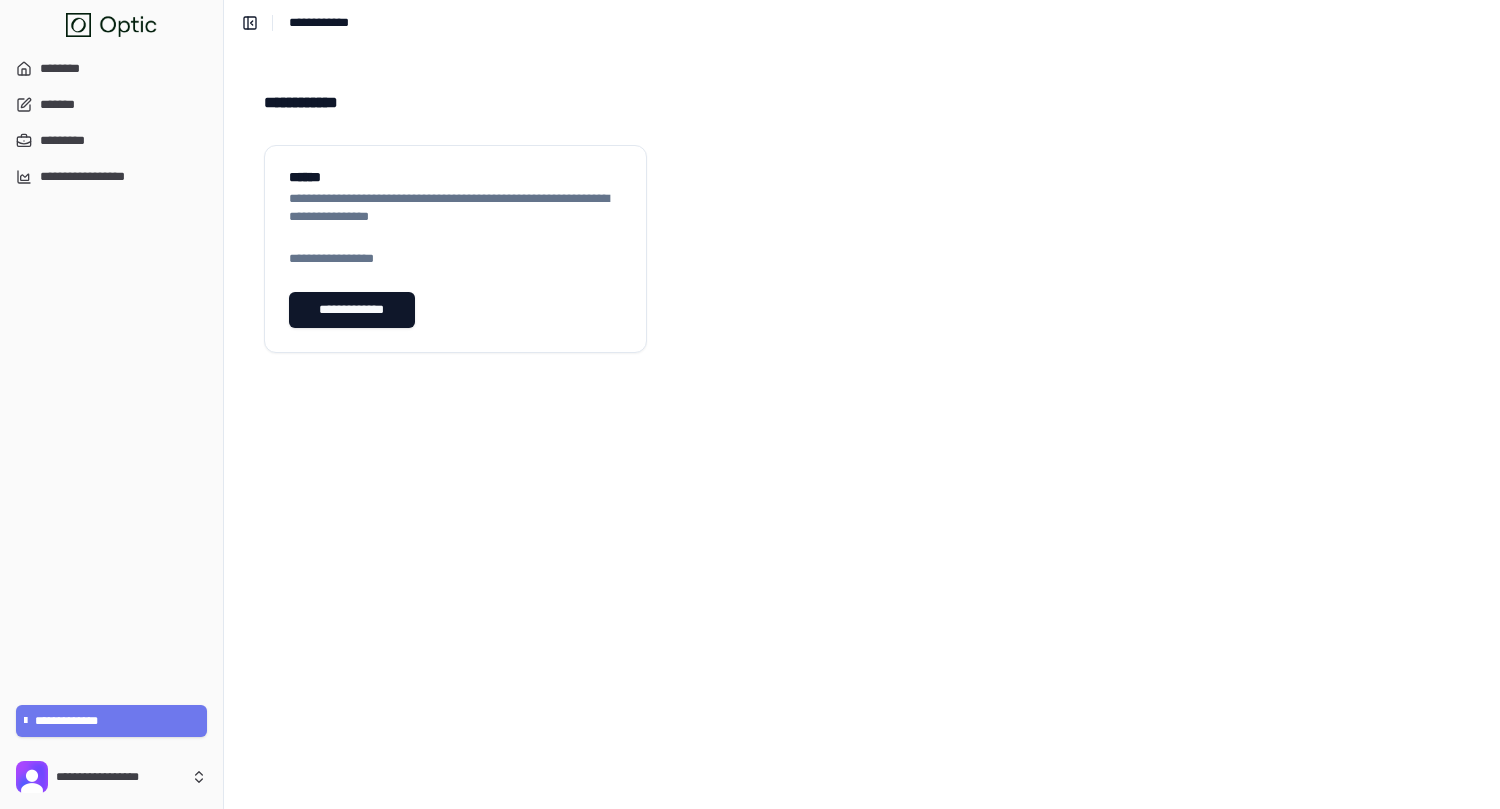 click on "**********" at bounding box center [111, 123] 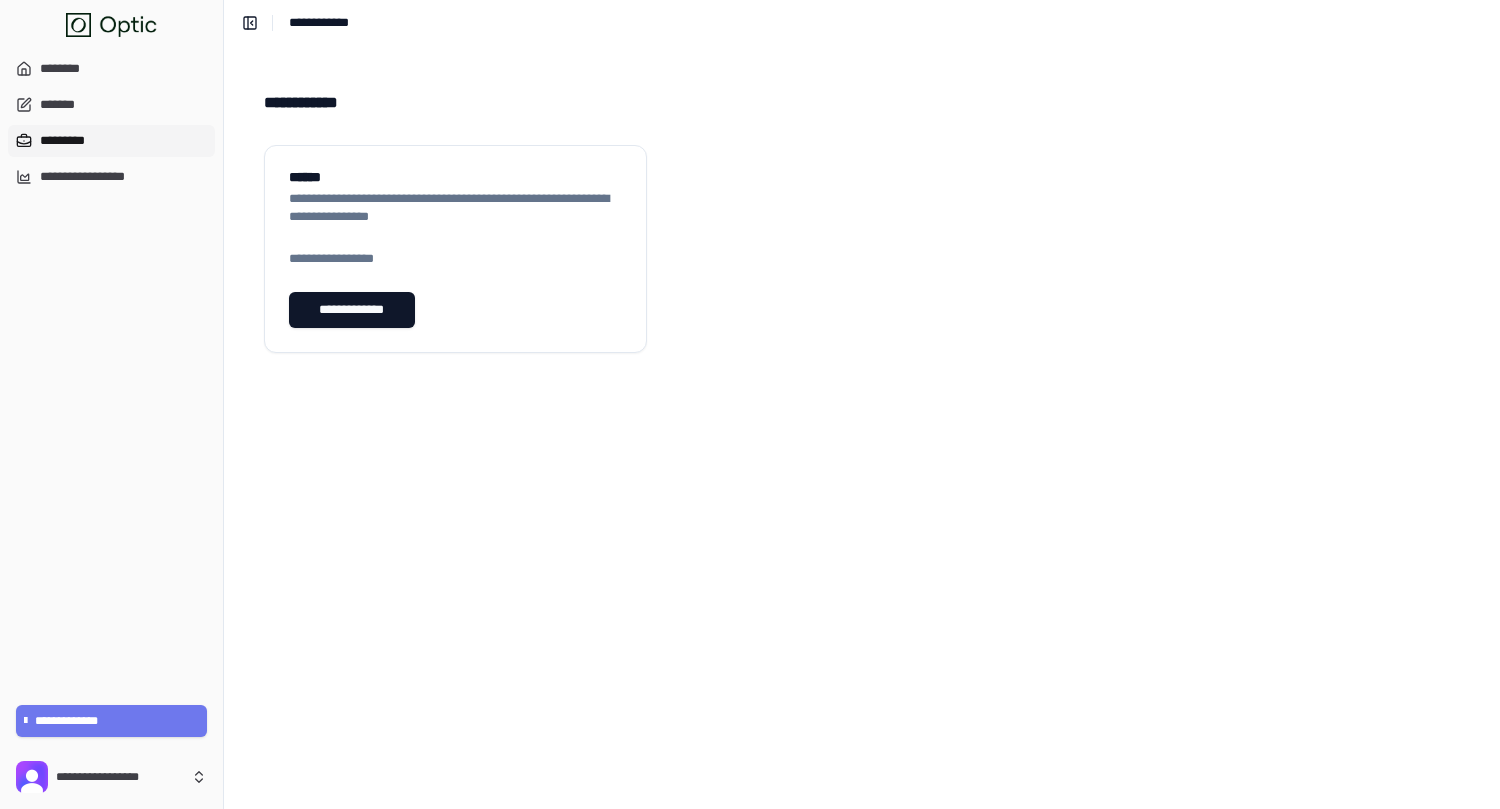 click on "*********" at bounding box center (111, 141) 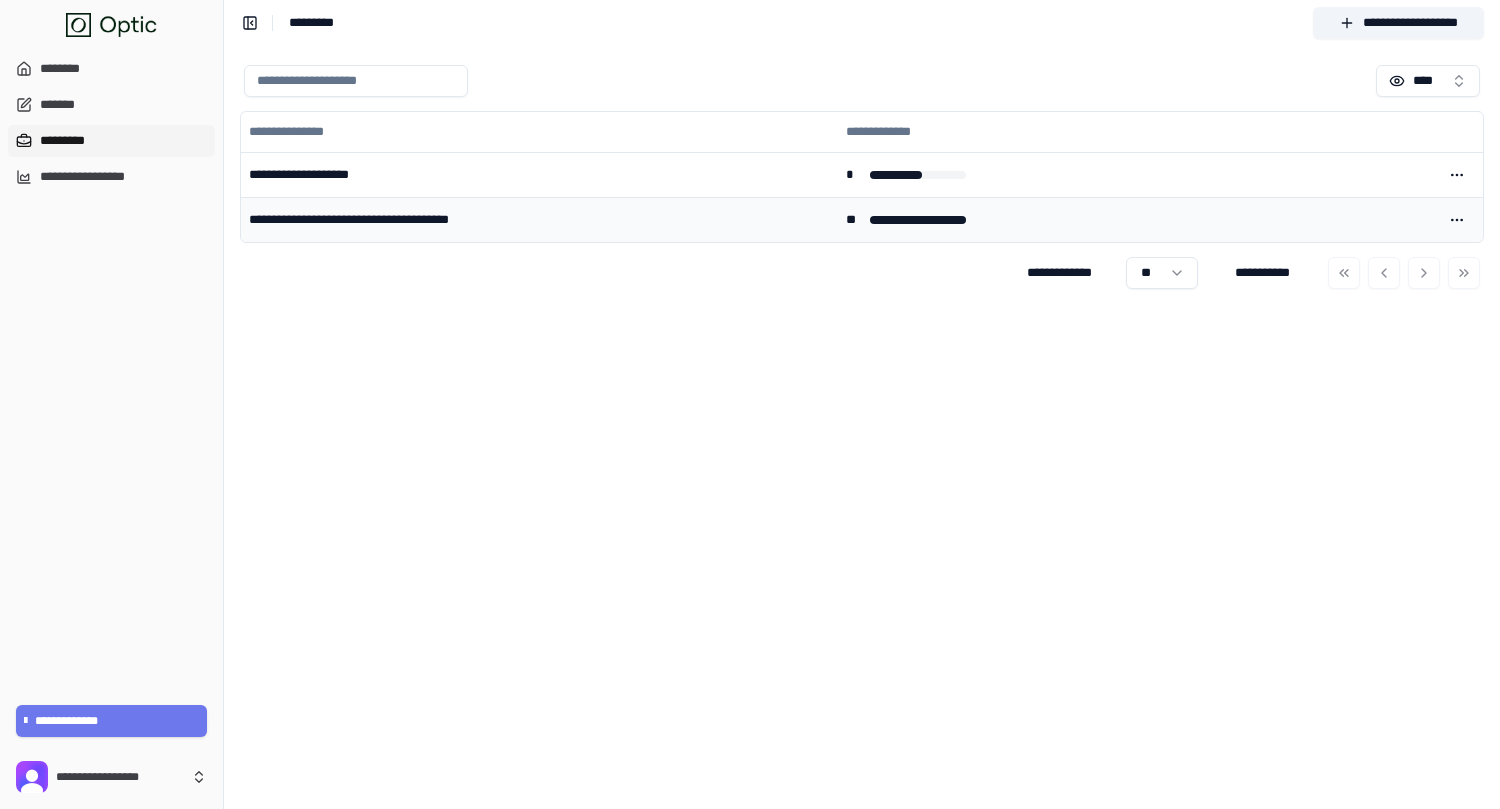 click on "**********" at bounding box center (539, 219) 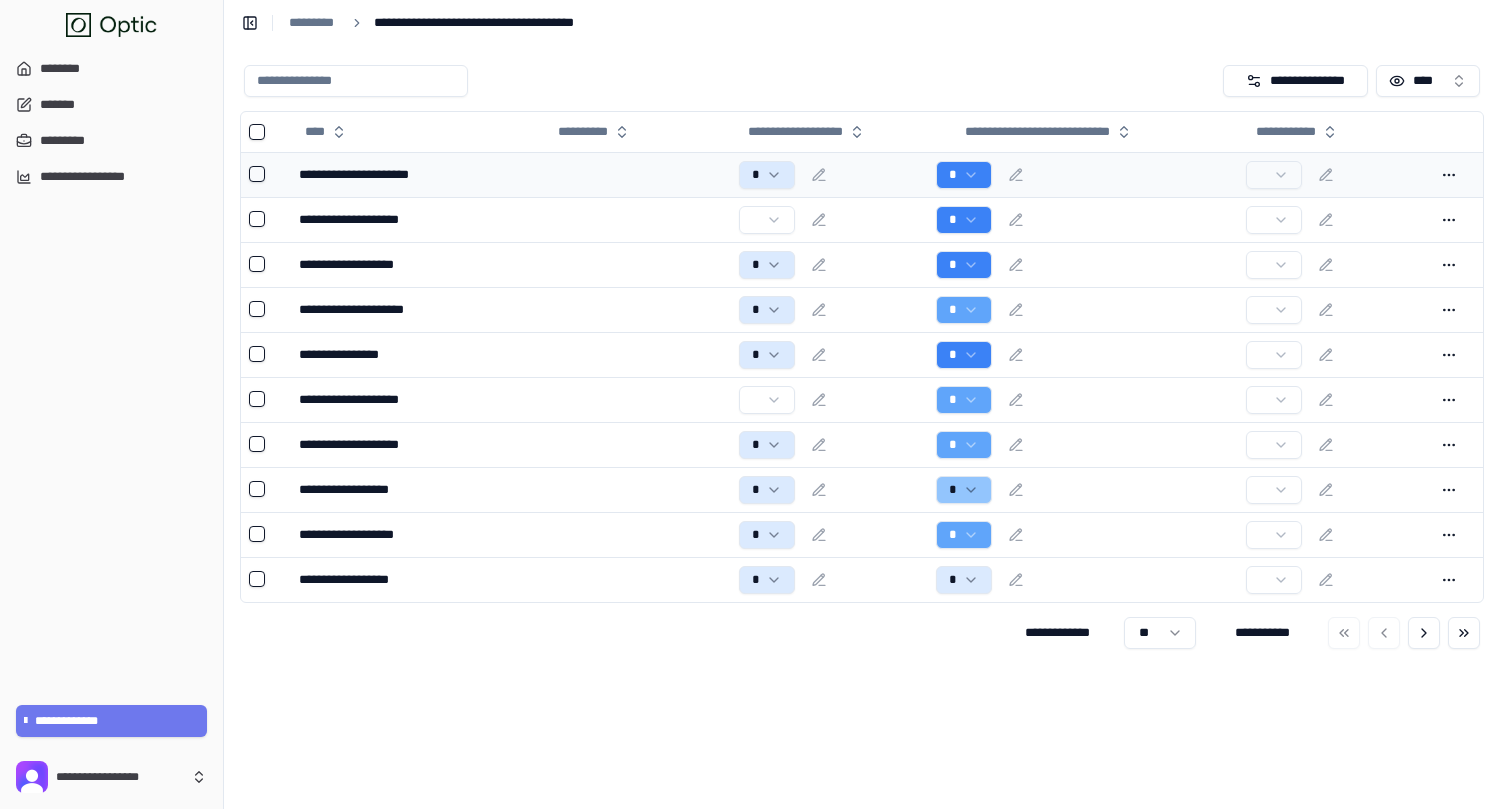 click at bounding box center [266, 174] 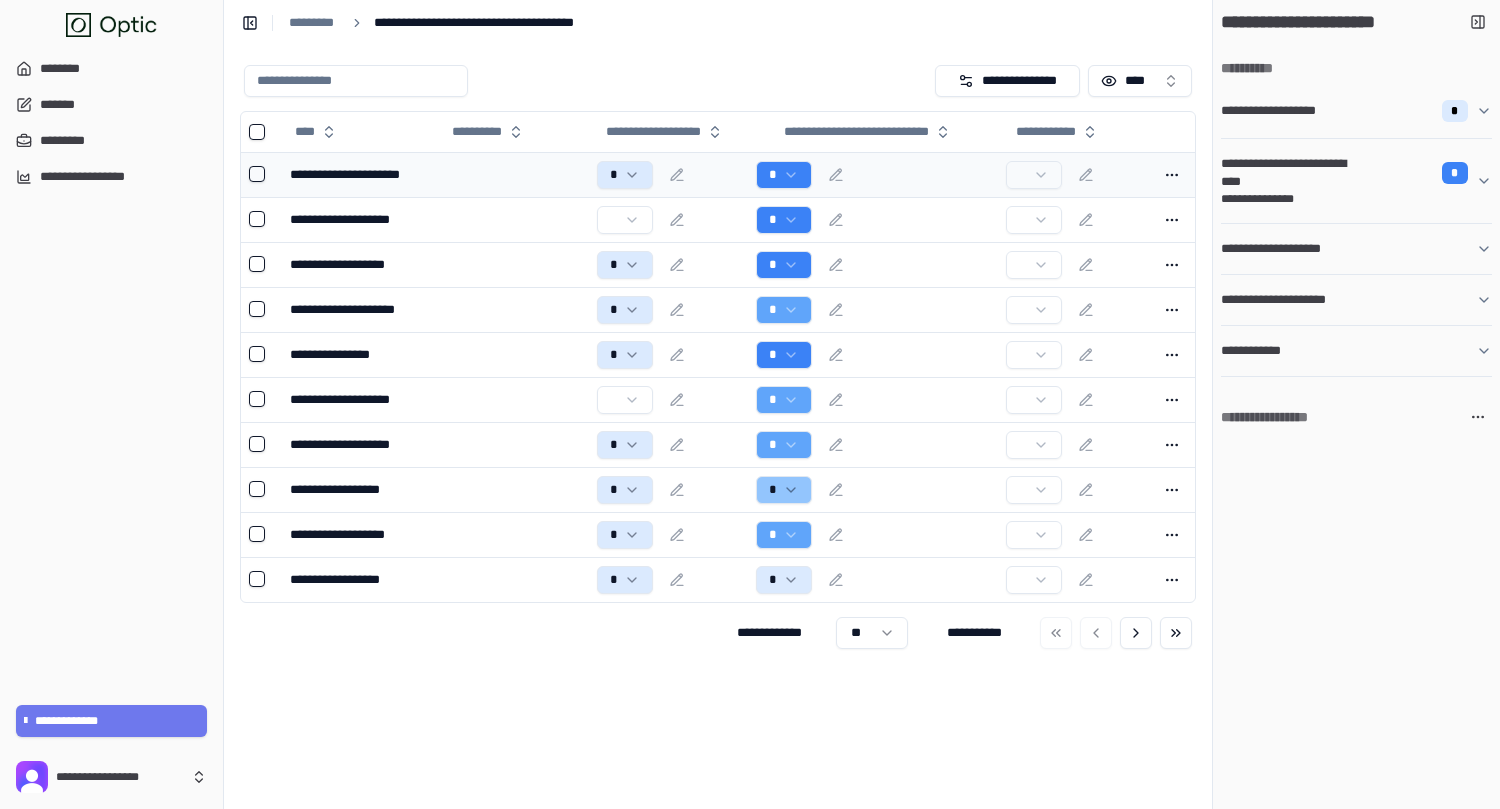 click on "**********" at bounding box center [359, 174] 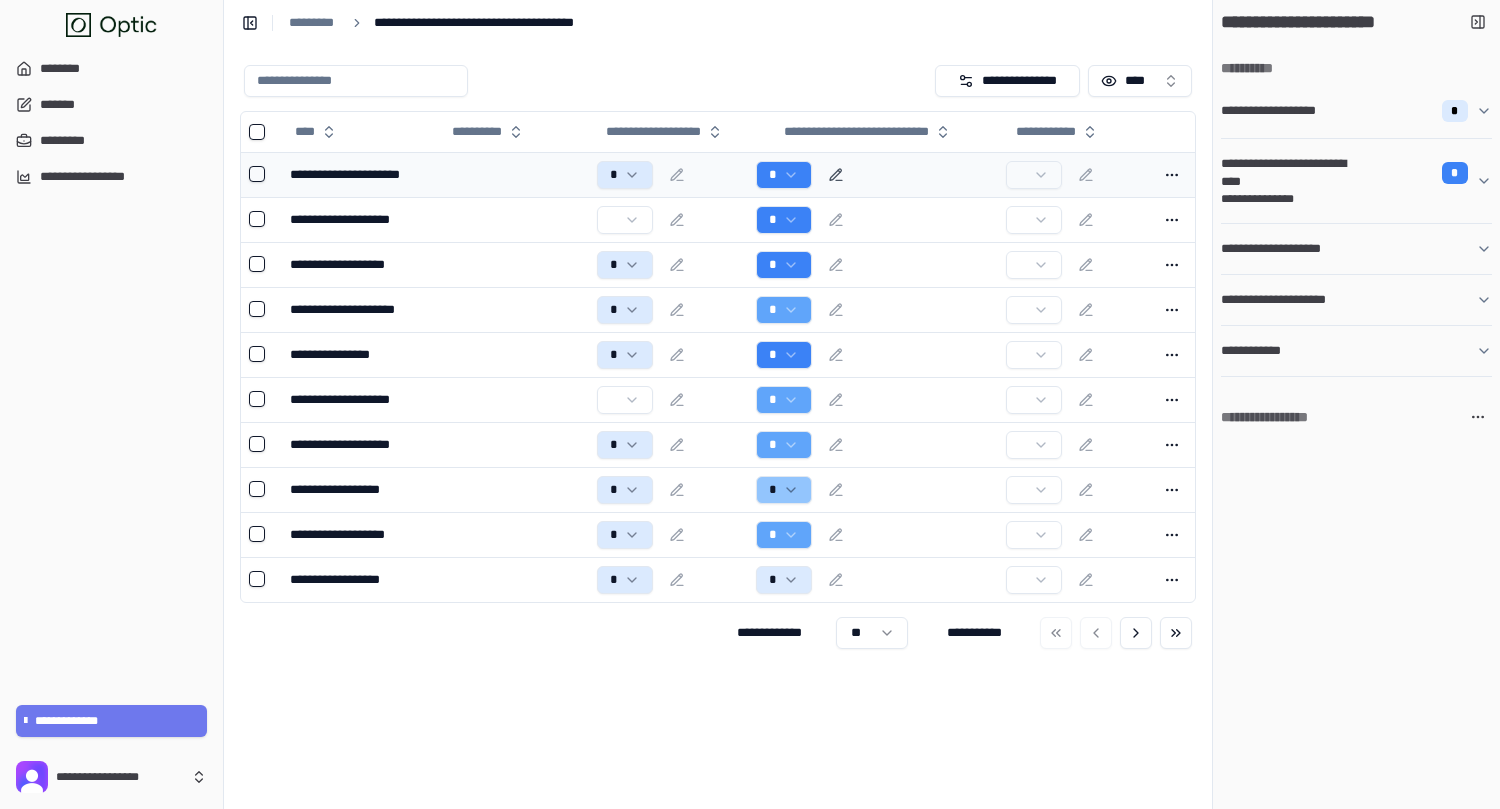 click 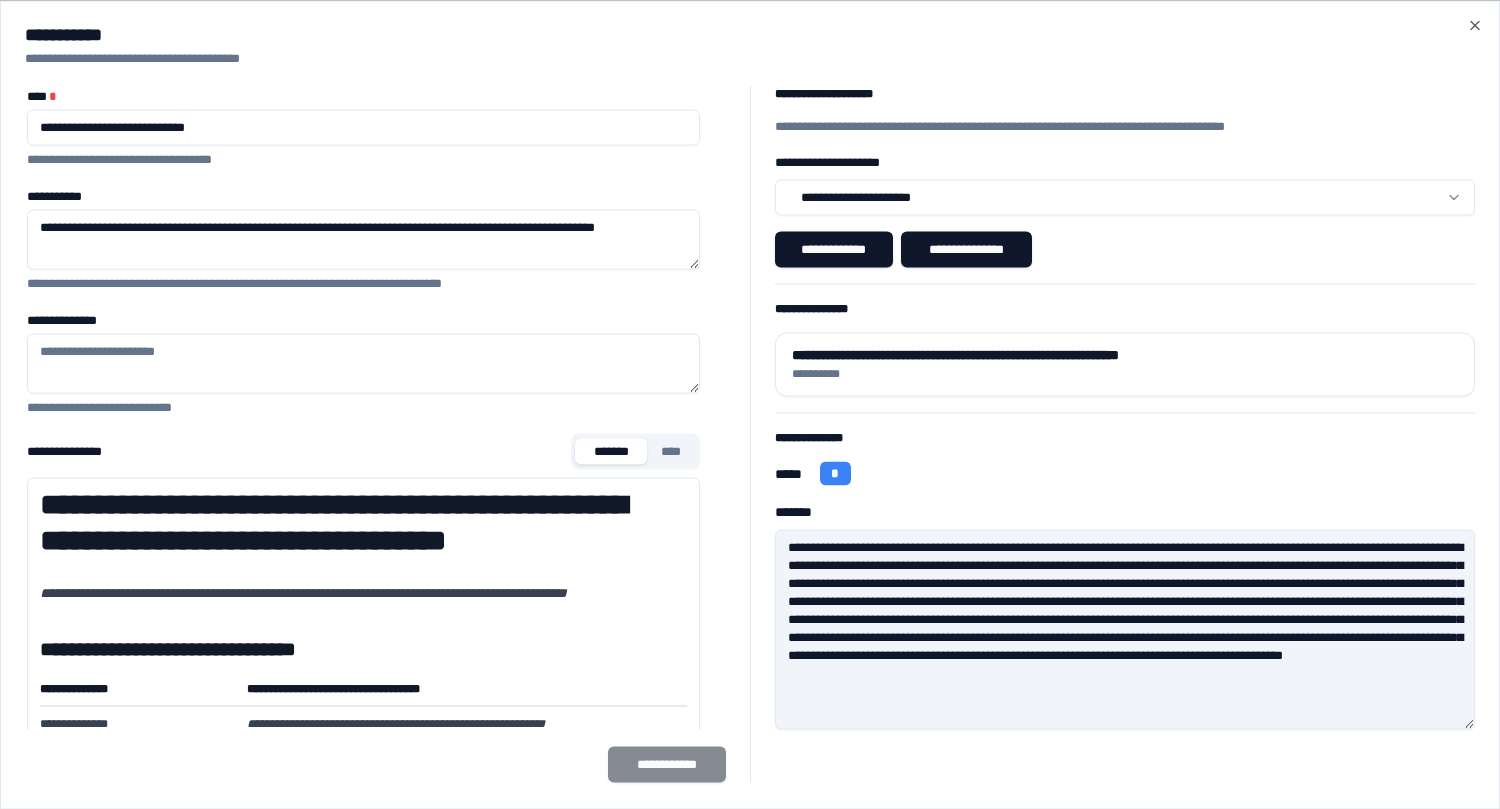 click on "**********" at bounding box center (750, 34) 